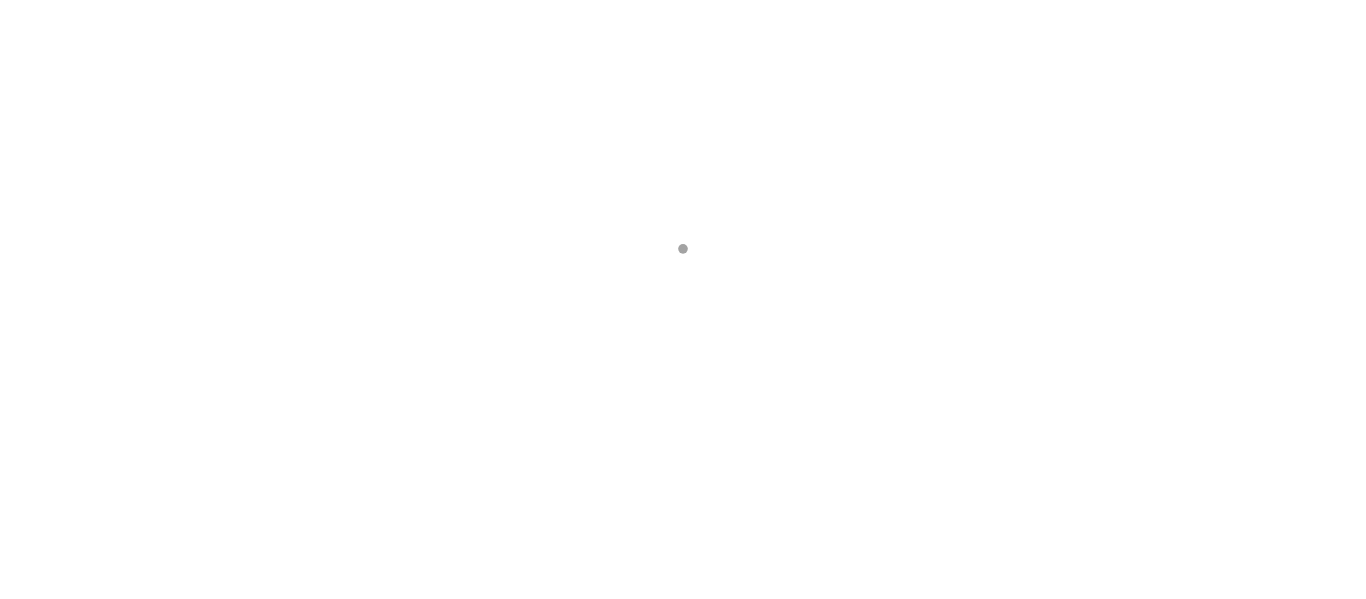 scroll, scrollTop: 0, scrollLeft: 0, axis: both 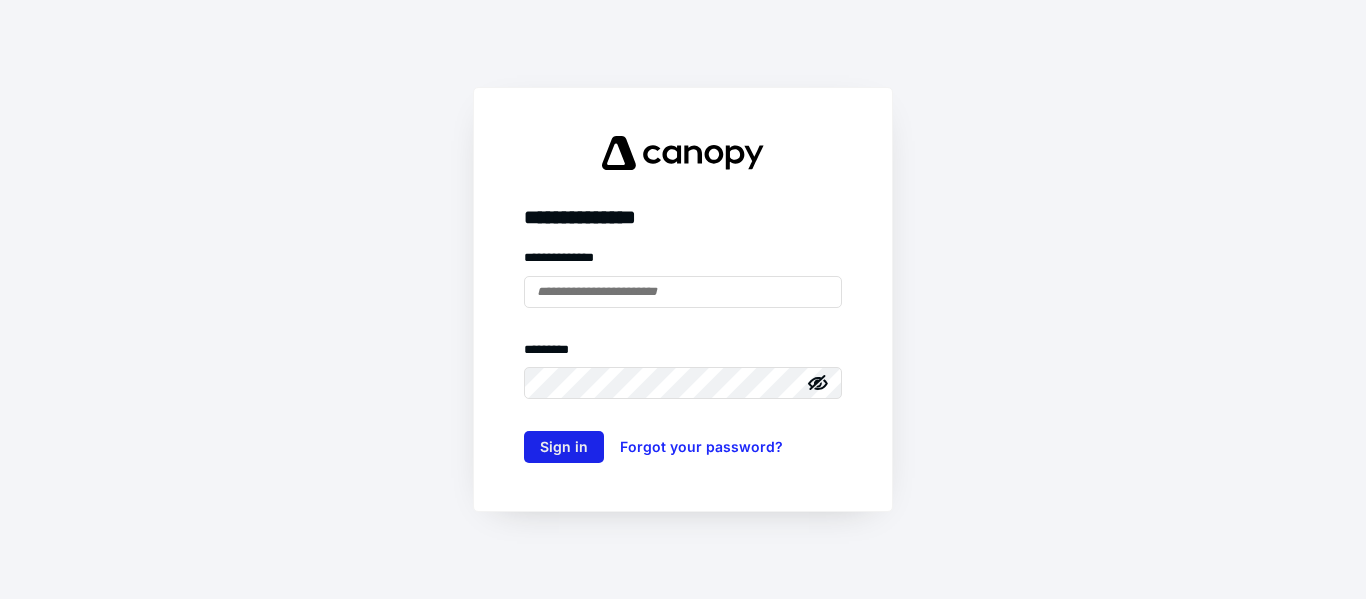 type on "**********" 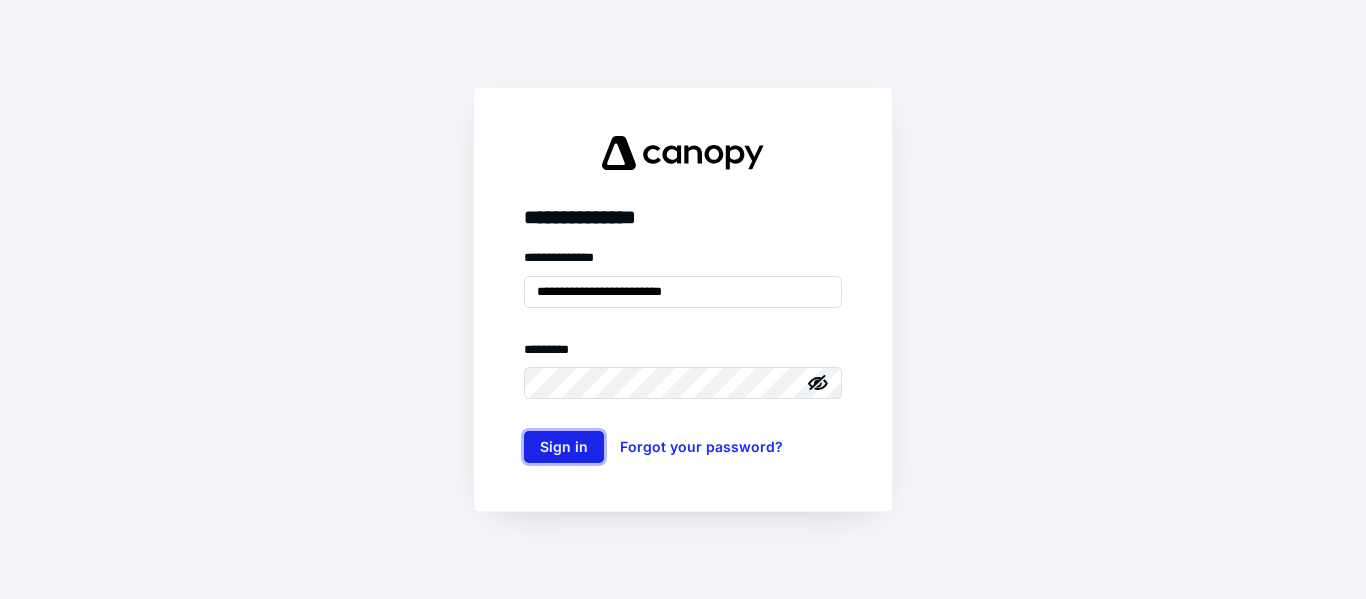 click on "Sign in" at bounding box center (564, 447) 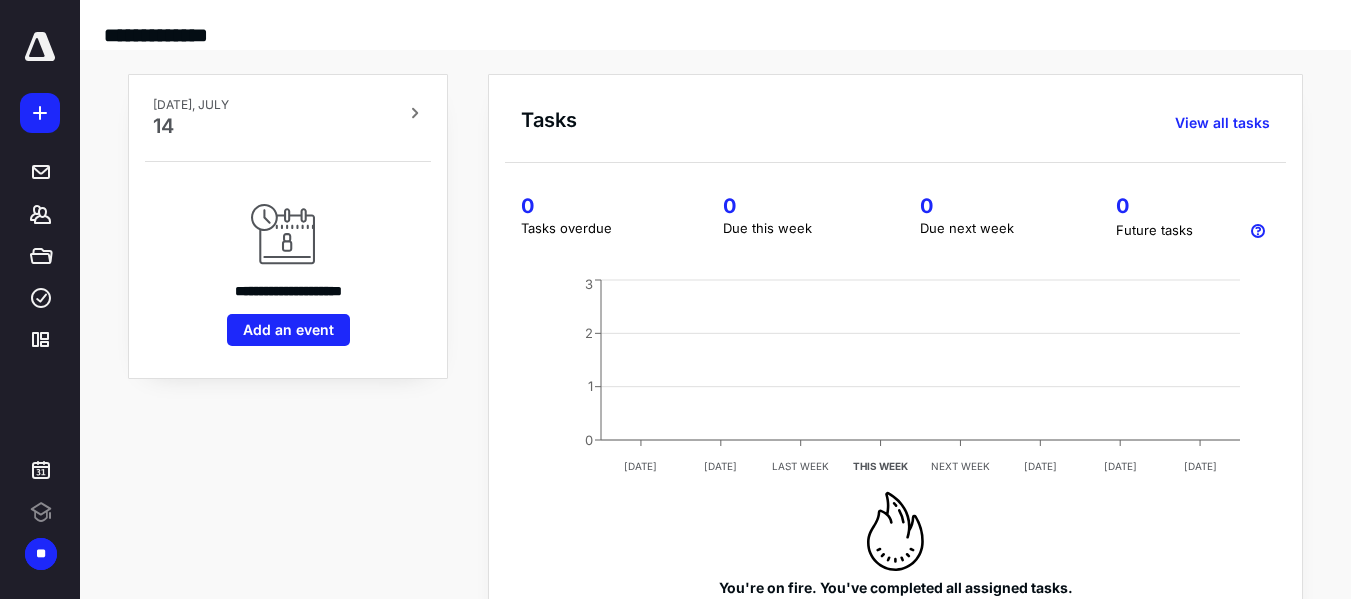 scroll, scrollTop: 0, scrollLeft: 0, axis: both 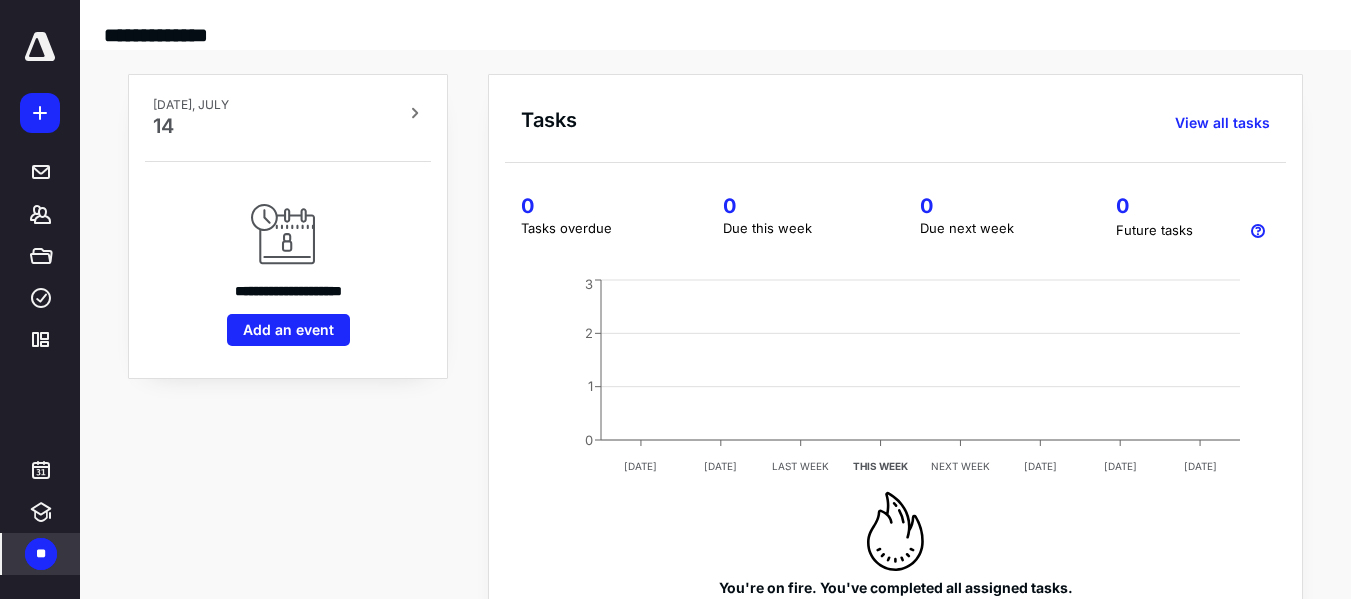 click on "**" at bounding box center [41, 554] 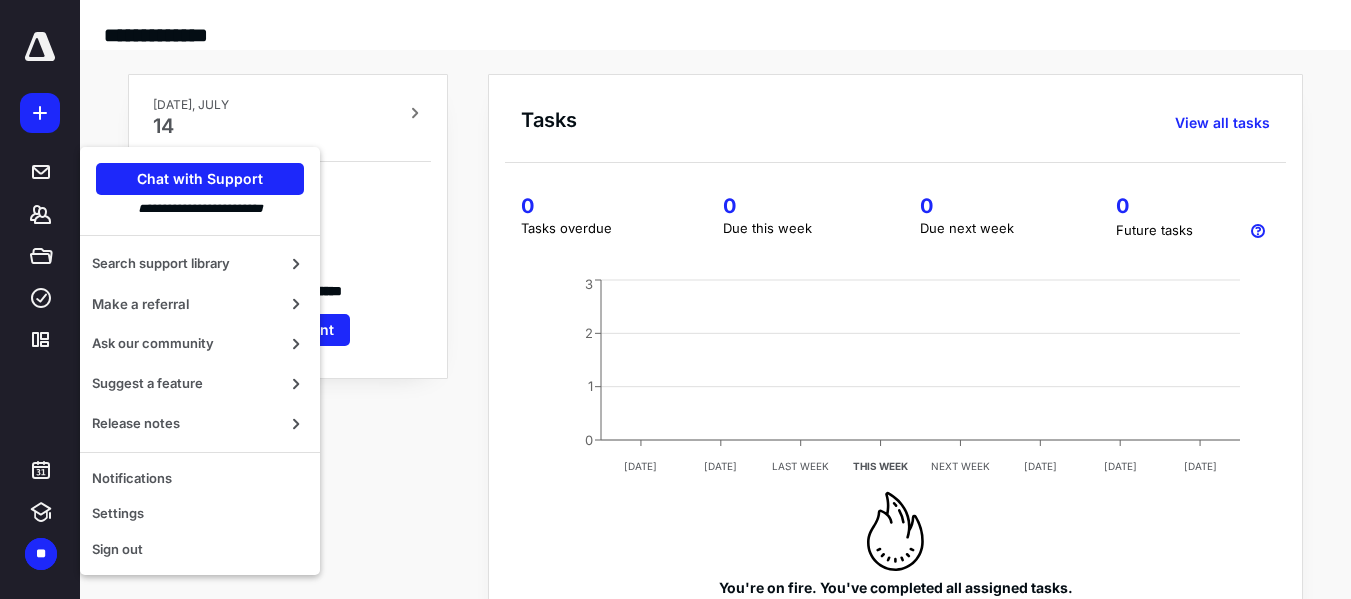 click on "**********" at bounding box center [288, 270] 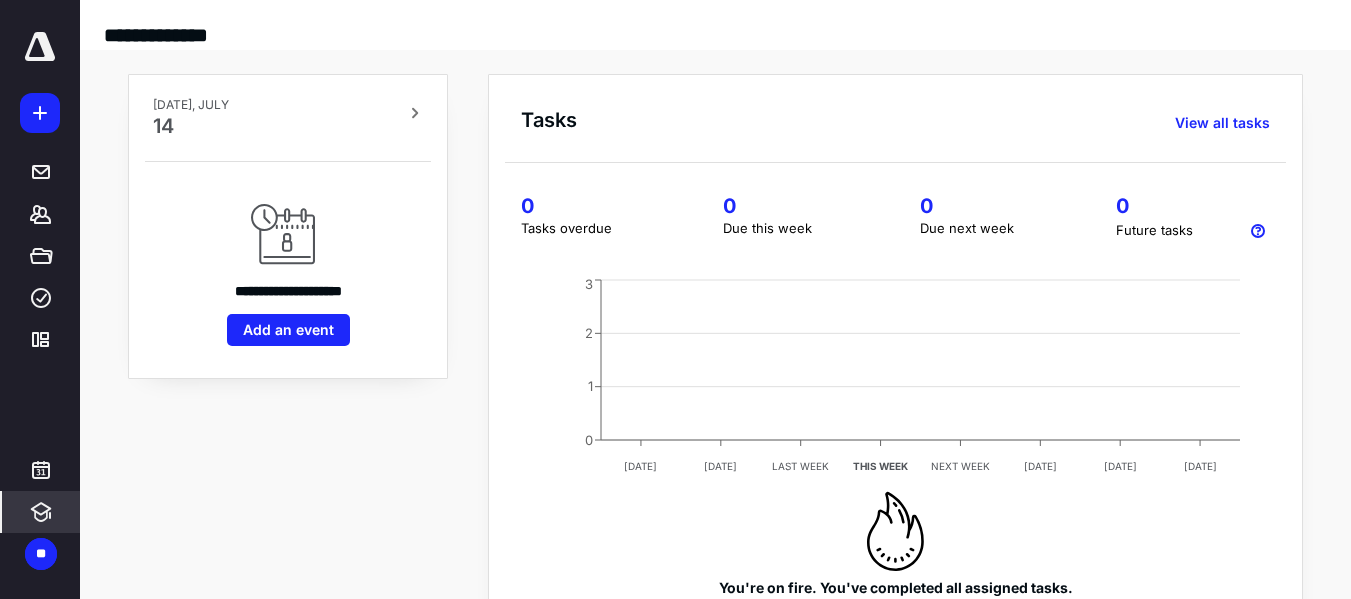 click at bounding box center [41, 512] 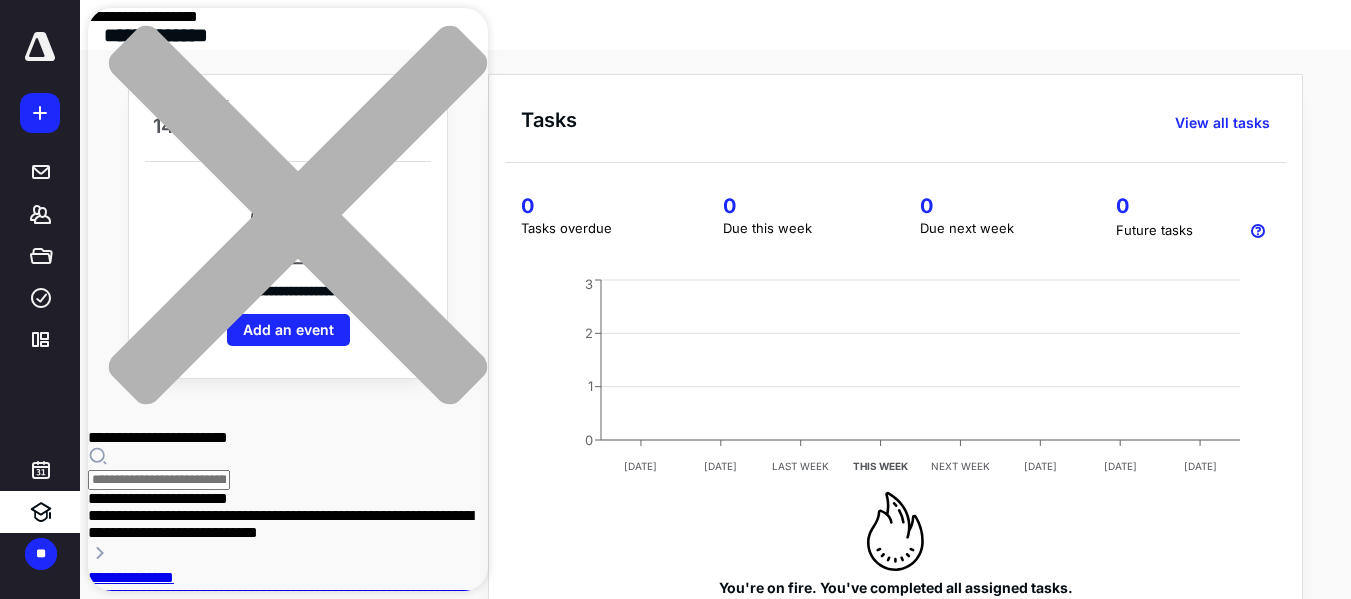 click 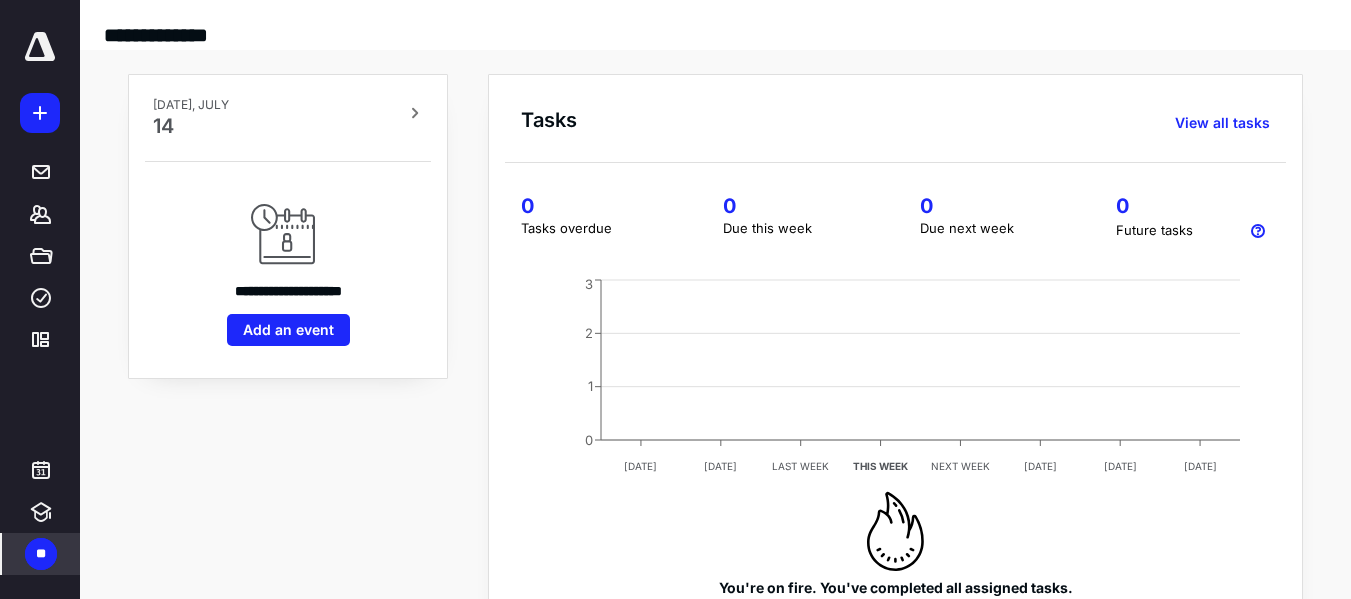 click on "**" at bounding box center (41, 554) 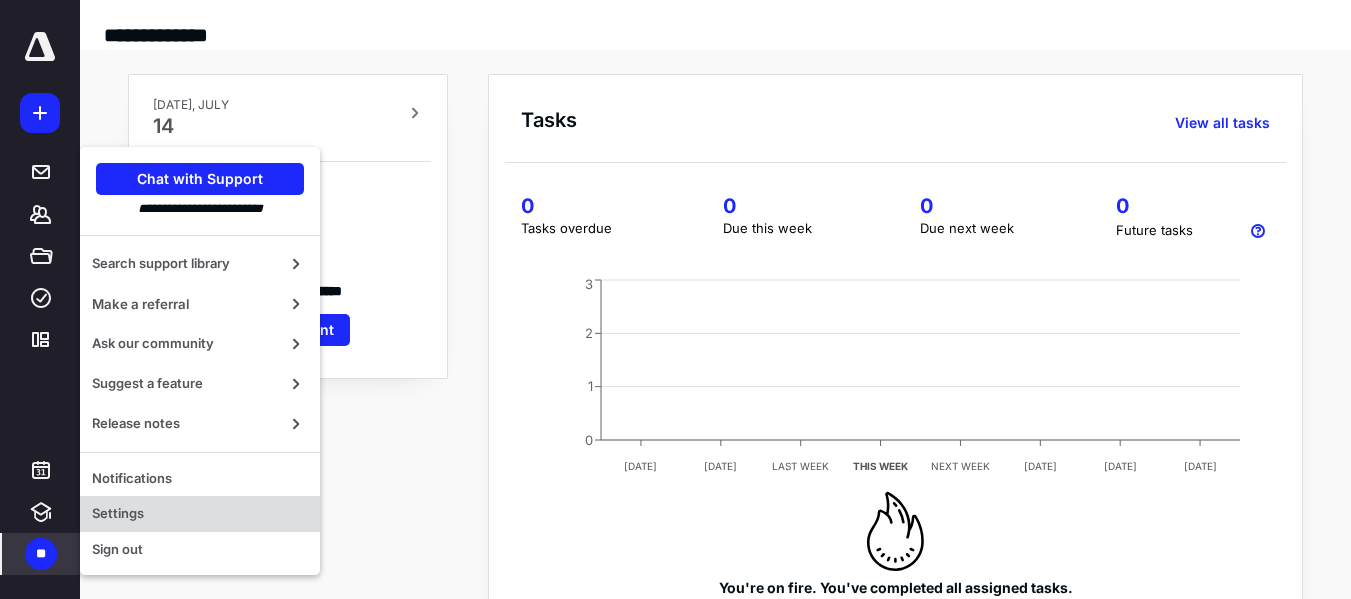 click on "Settings" at bounding box center [200, 514] 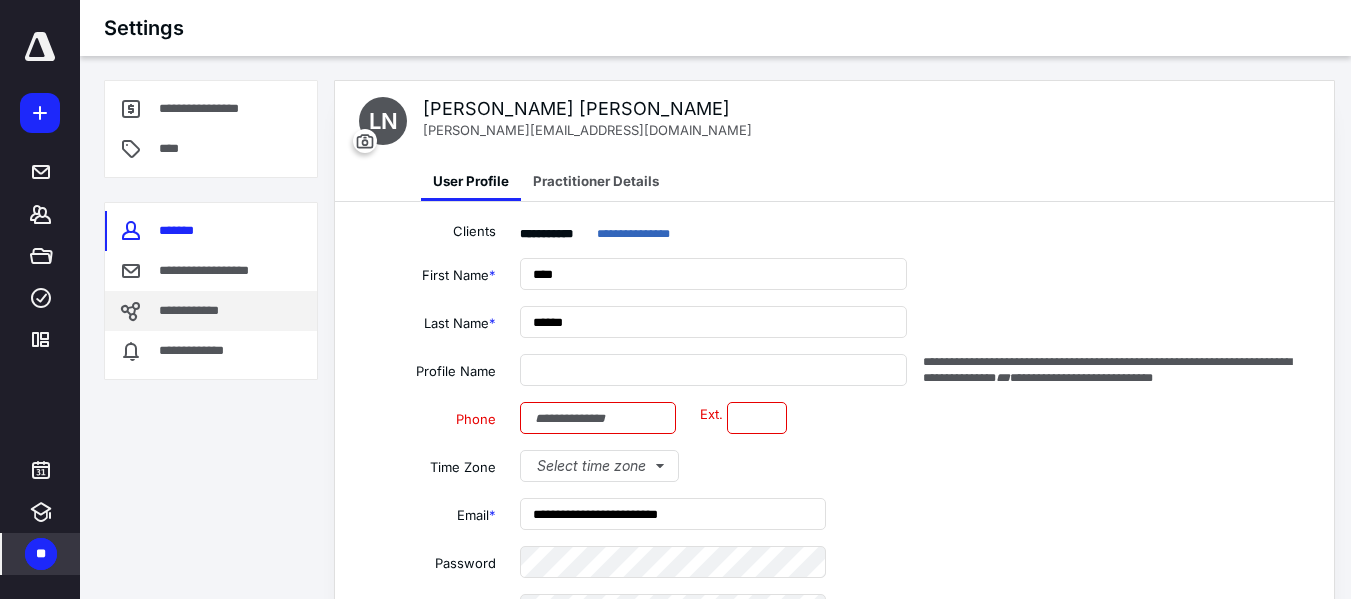 type on "**********" 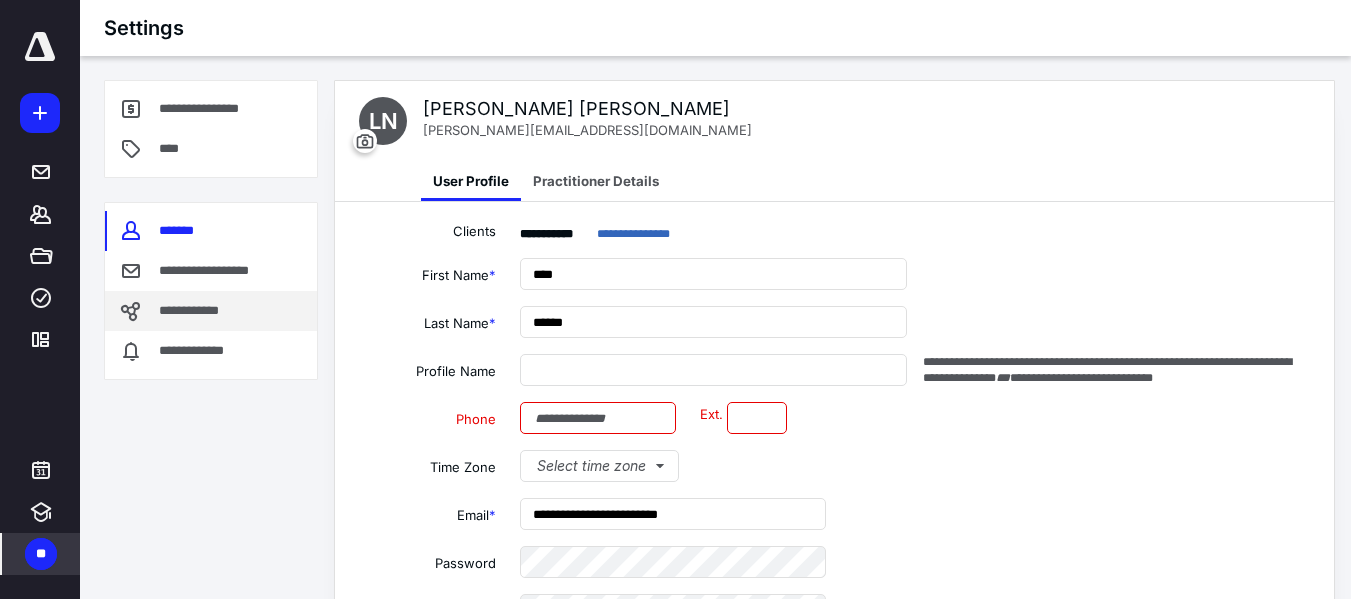 click on "**********" at bounding box center (195, 311) 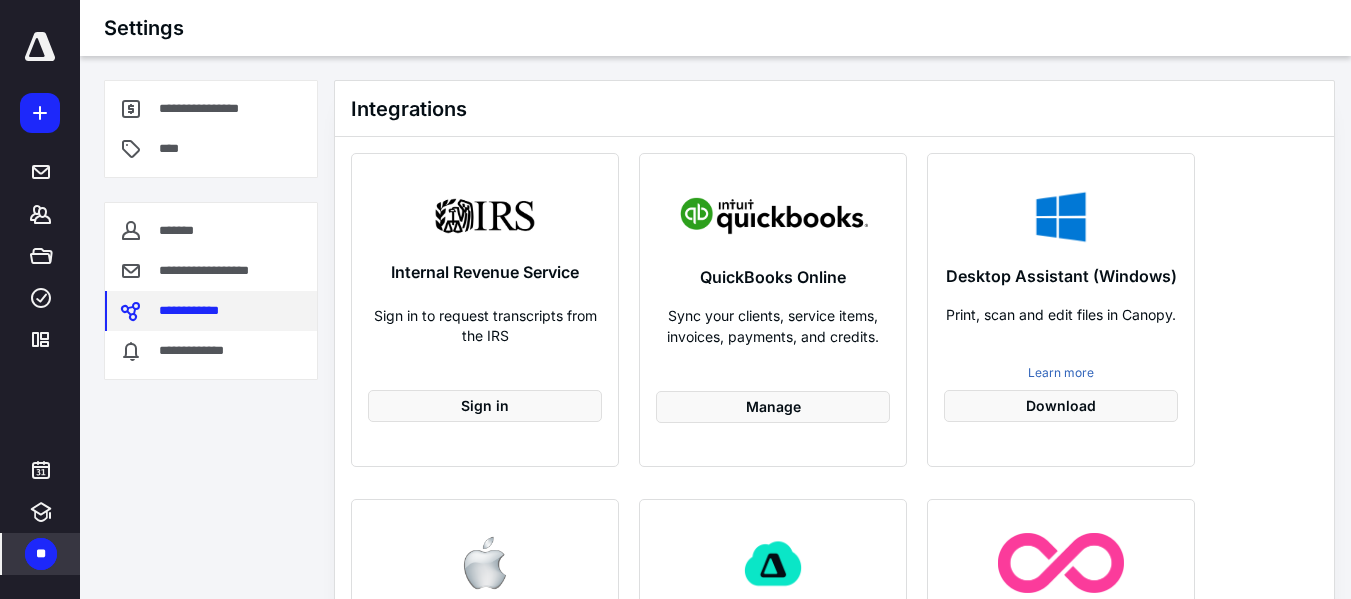 click on "**********" at bounding box center (195, 311) 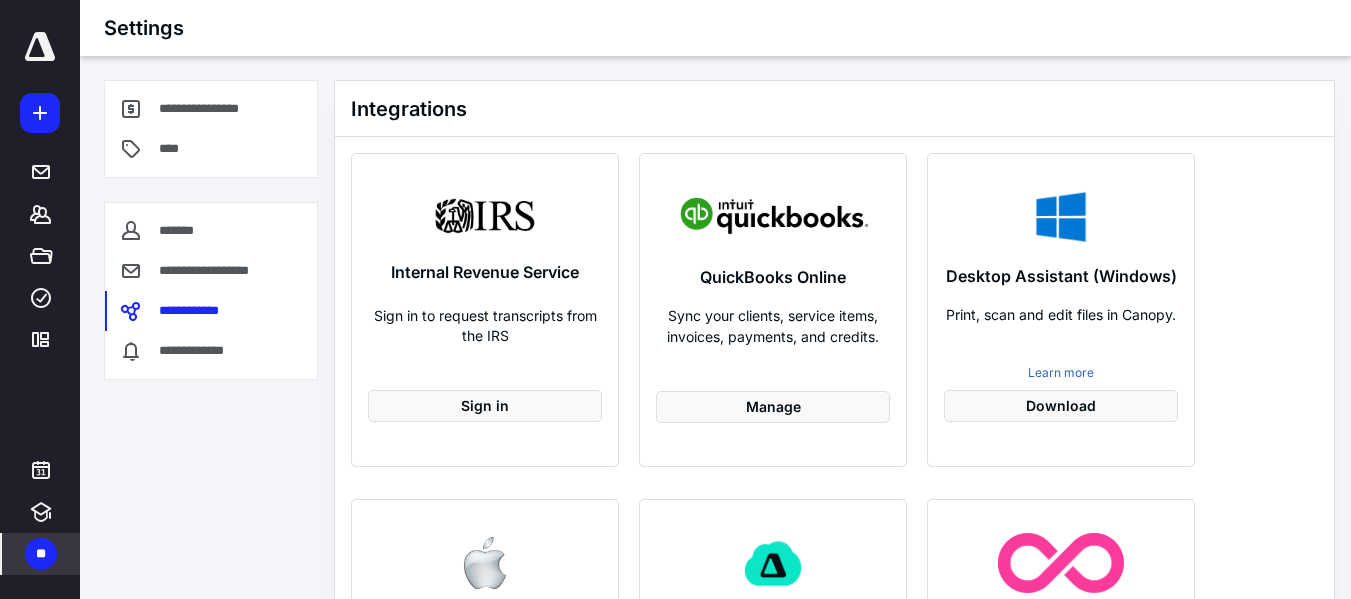click on "**" at bounding box center (41, 554) 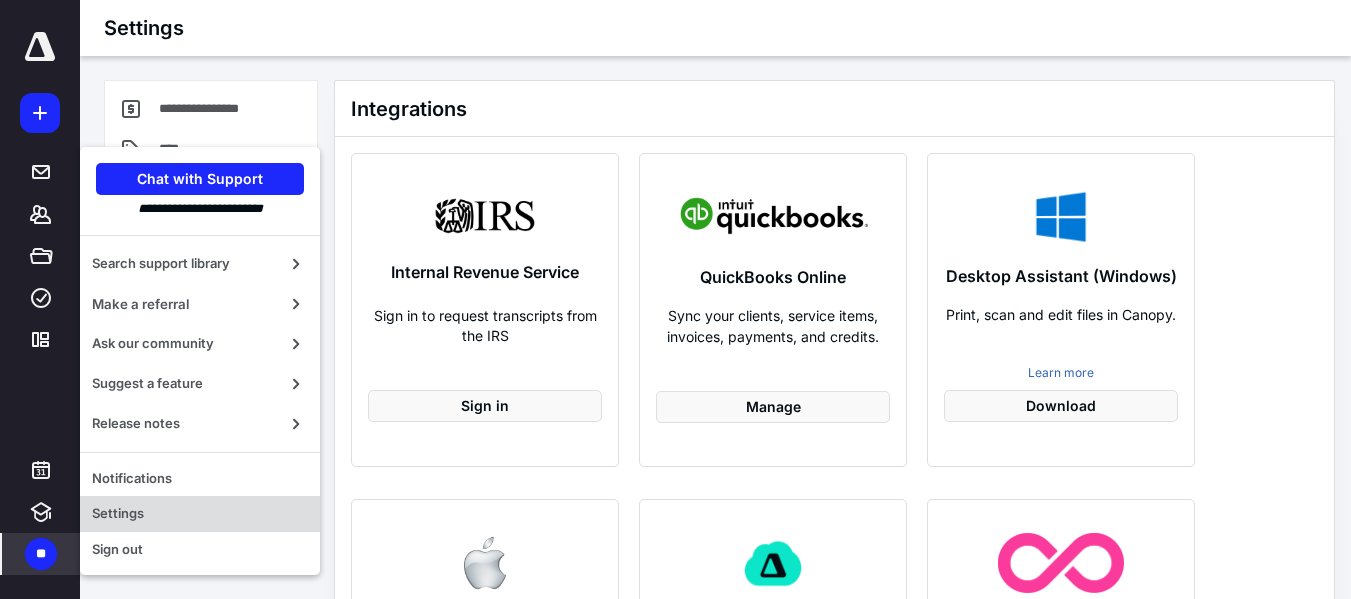 click on "Settings" at bounding box center [200, 514] 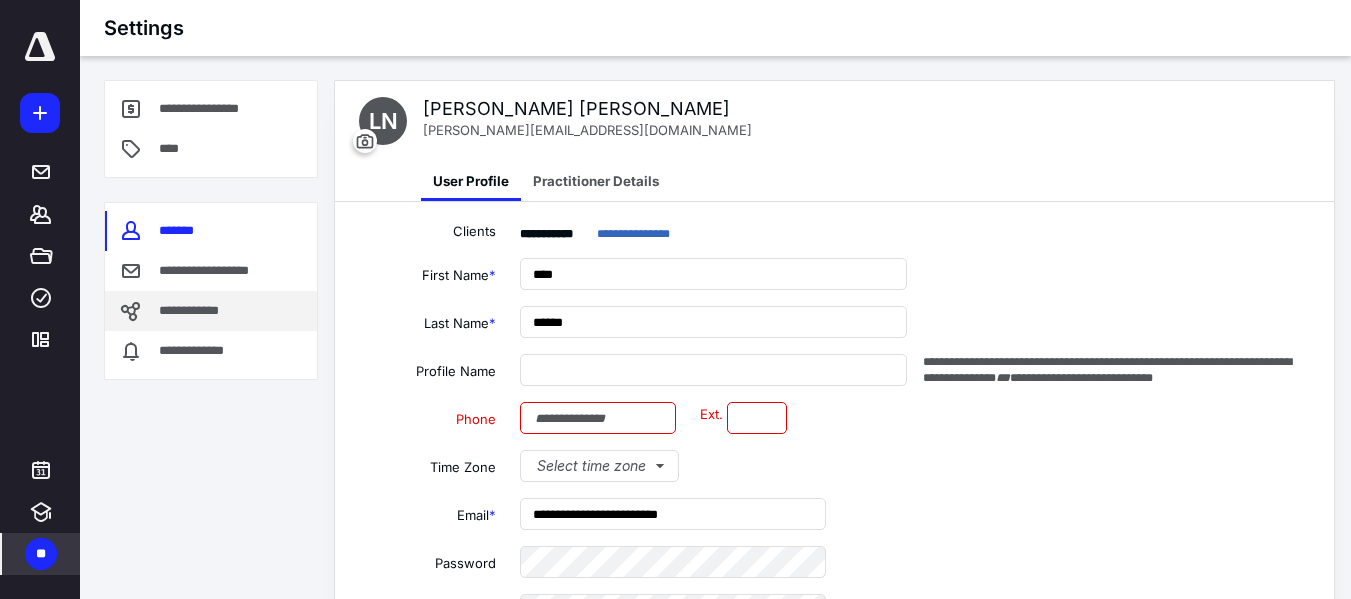 click on "**********" at bounding box center (195, 311) 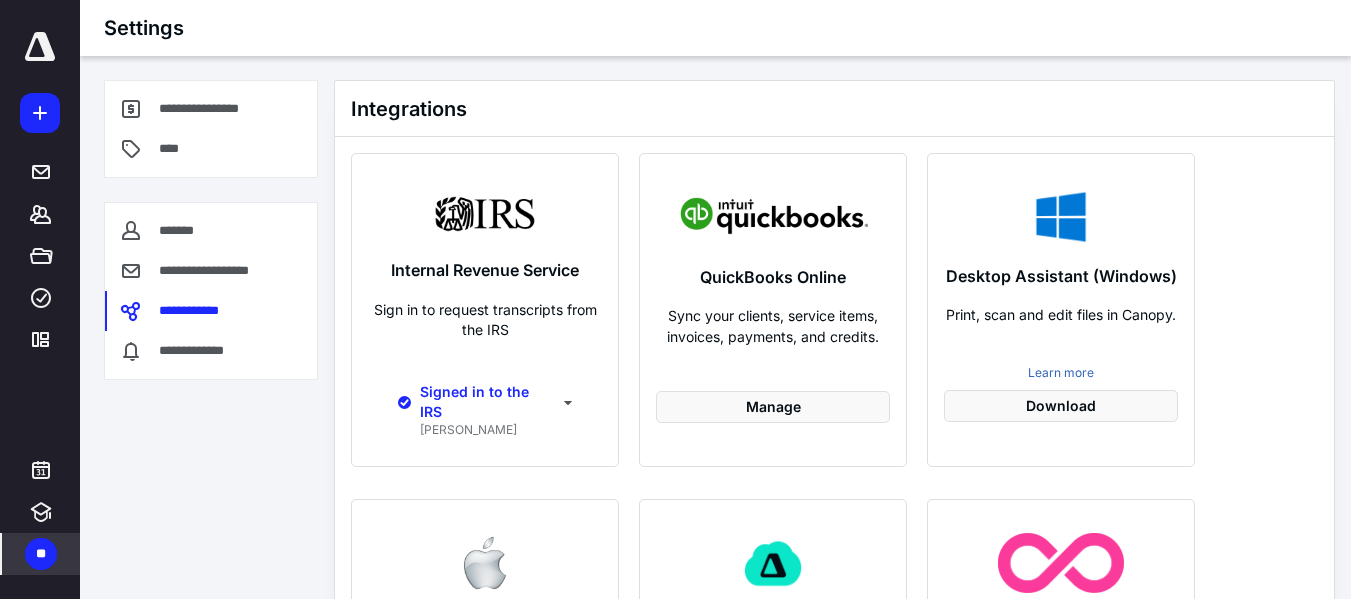 click on "Signed in to the IRS" at bounding box center (486, 402) 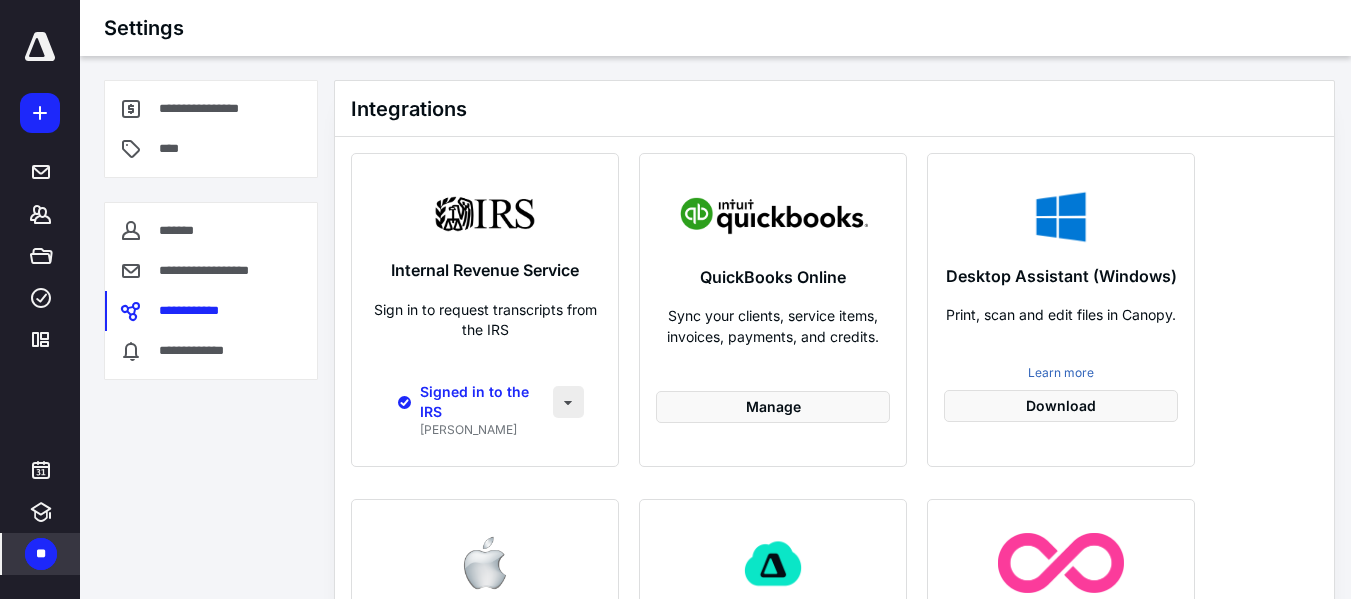 click at bounding box center (568, 402) 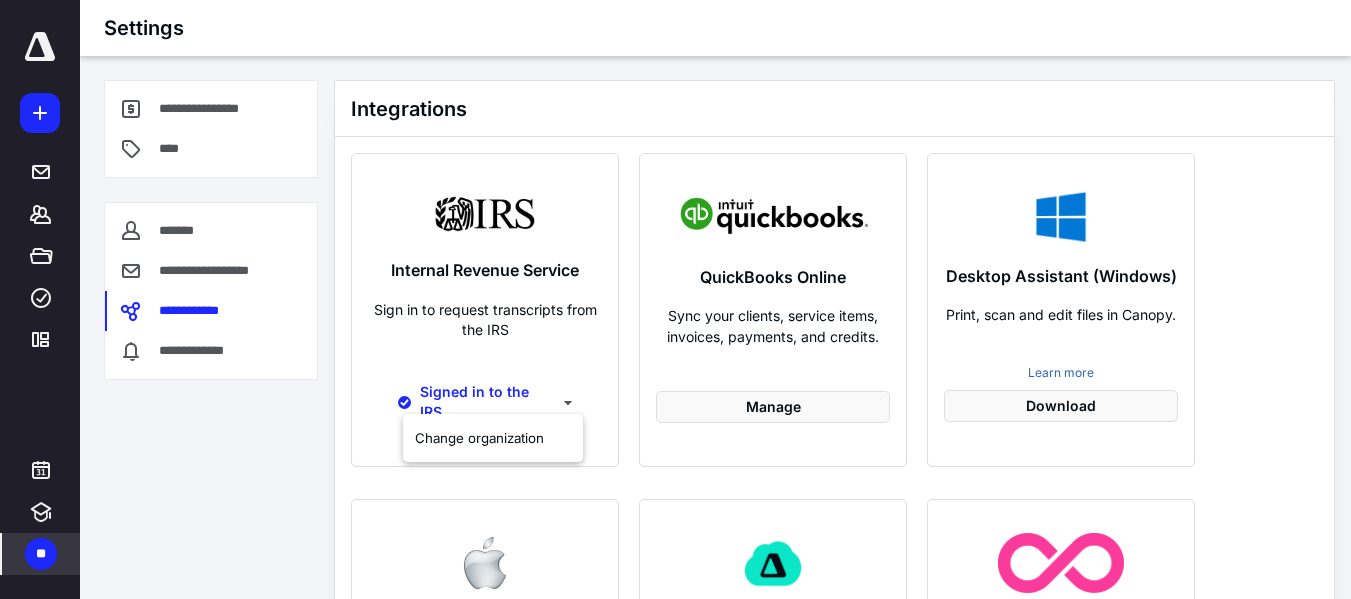 click on "Signed in to the IRS" at bounding box center [486, 402] 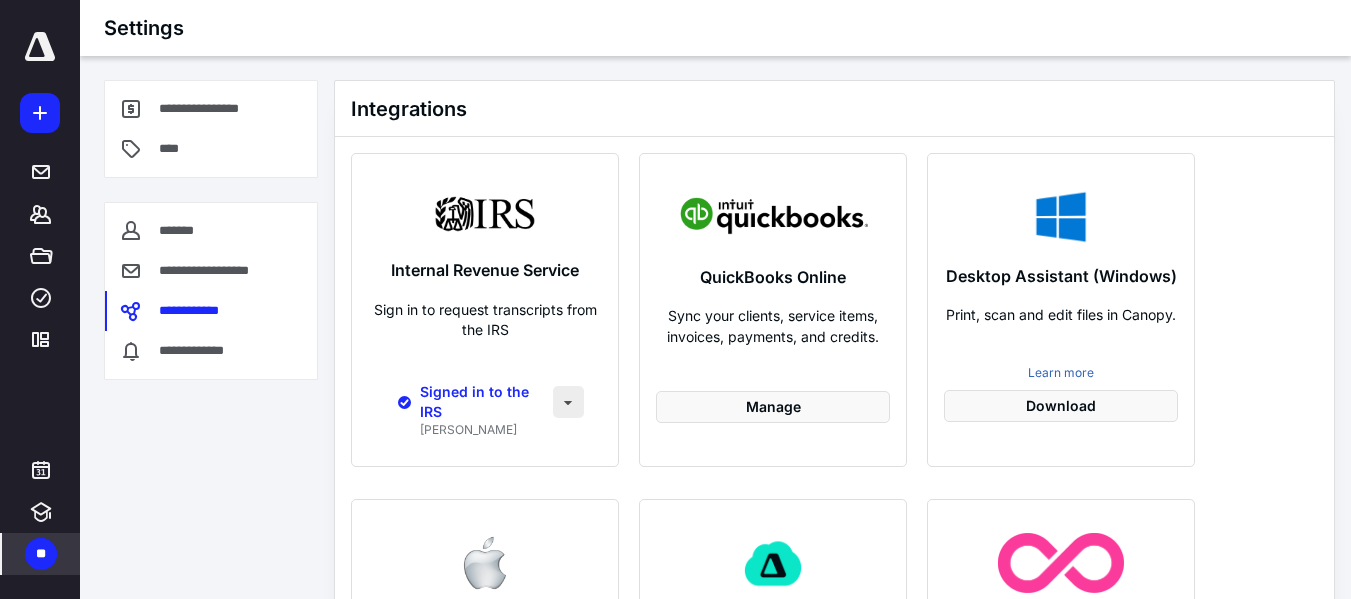 click at bounding box center (568, 402) 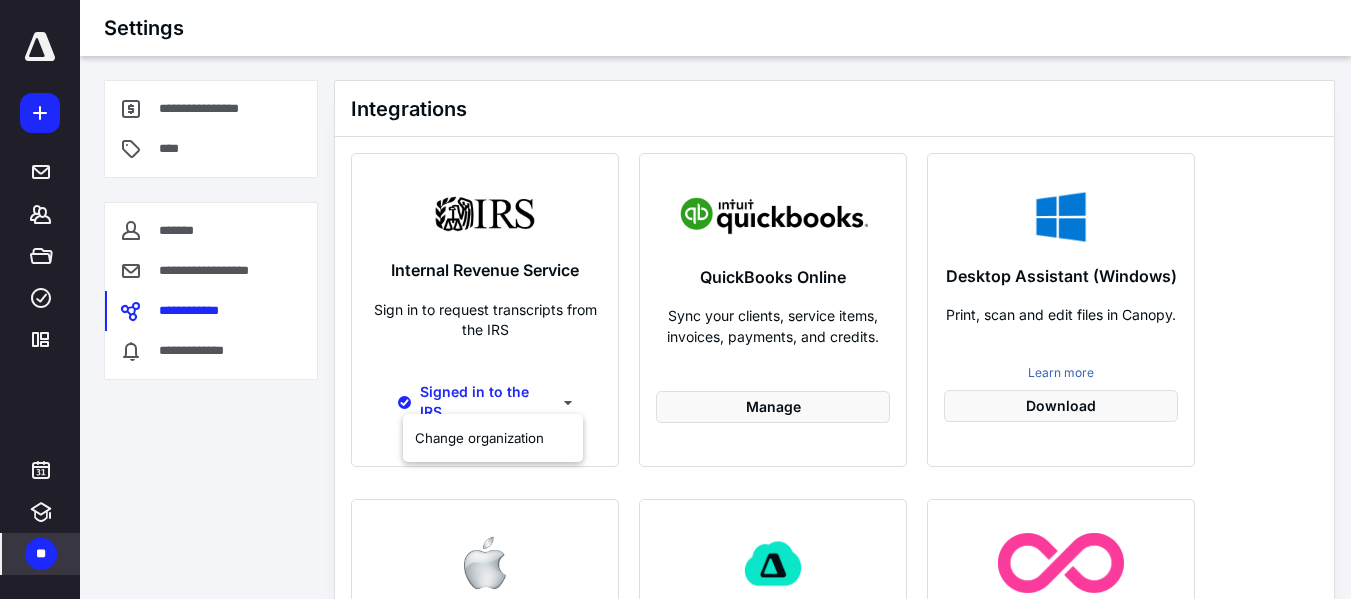 click on "Sign in to request transcripts from the IRS" at bounding box center (485, 340) 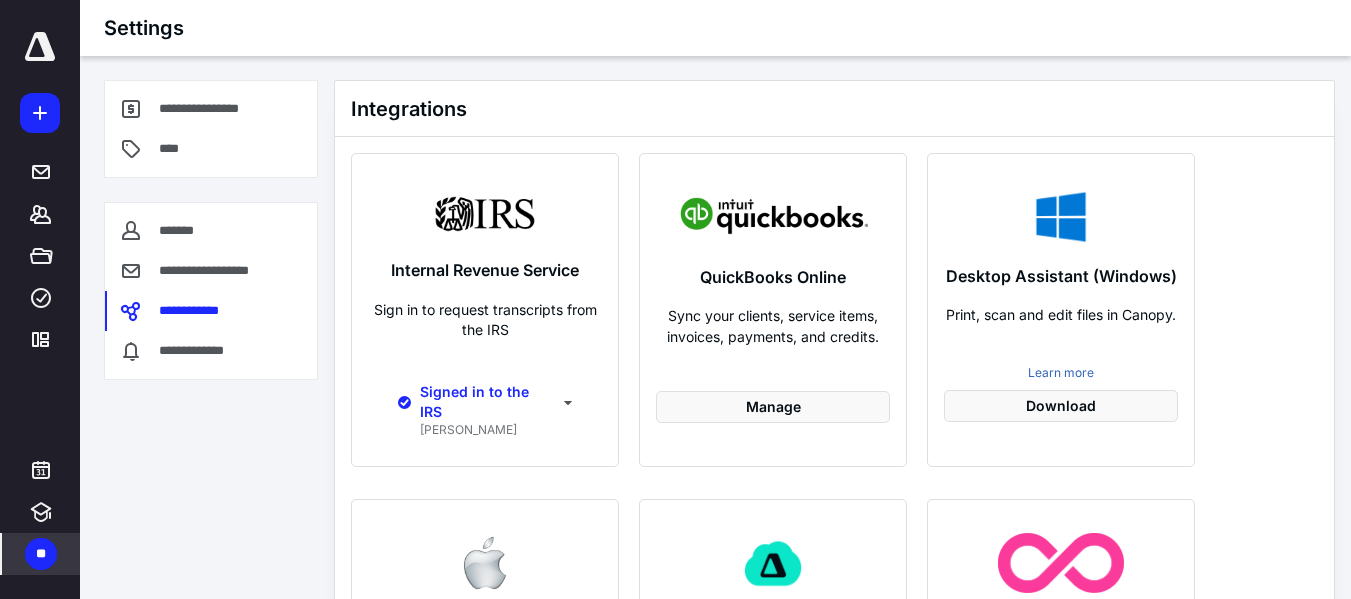 click on "Internal Revenue Service" at bounding box center (485, 239) 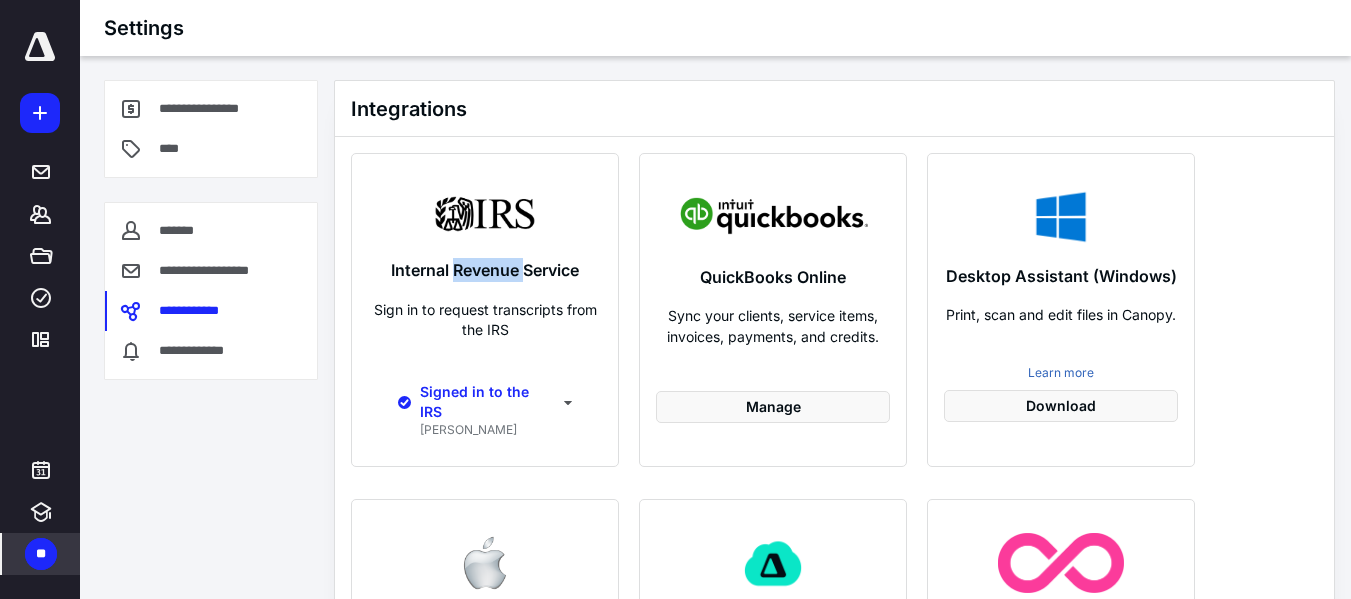 click on "Internal Revenue Service" at bounding box center (485, 239) 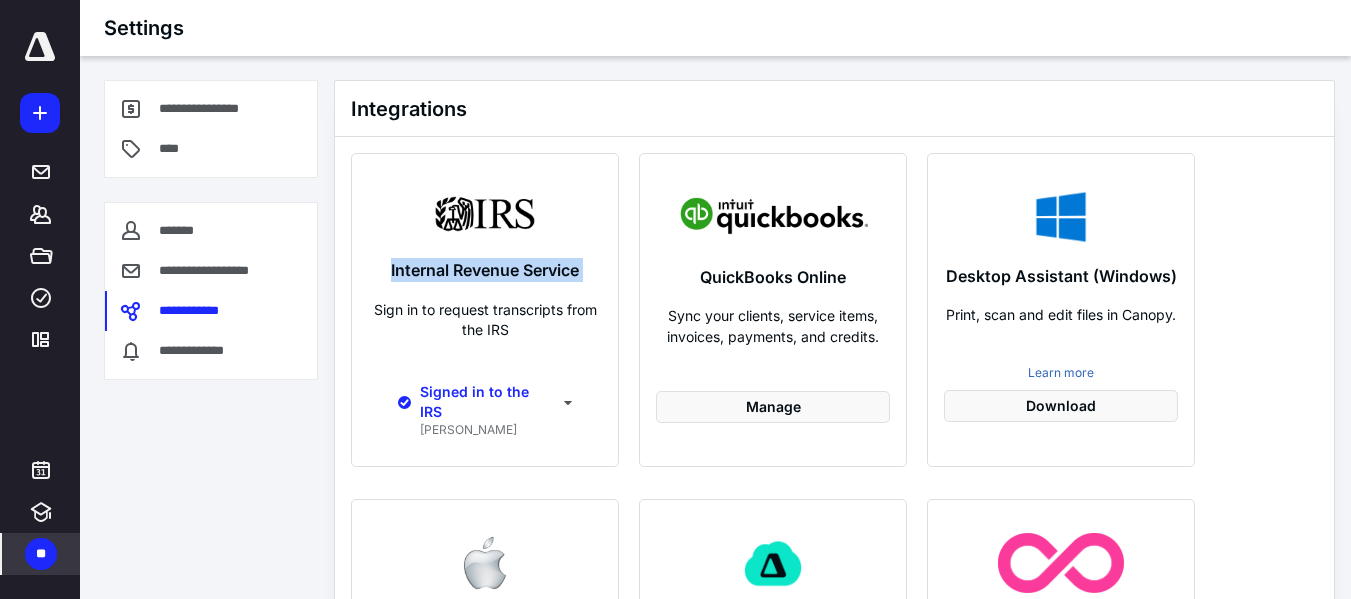 click on "Internal Revenue Service" at bounding box center (485, 239) 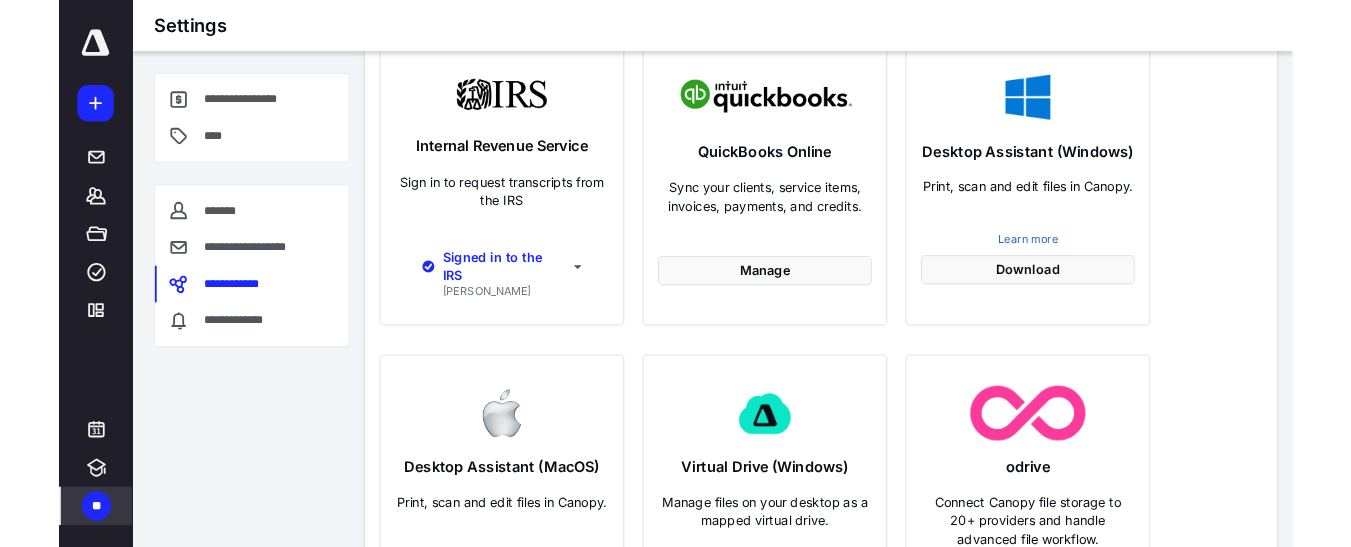 scroll, scrollTop: 0, scrollLeft: 0, axis: both 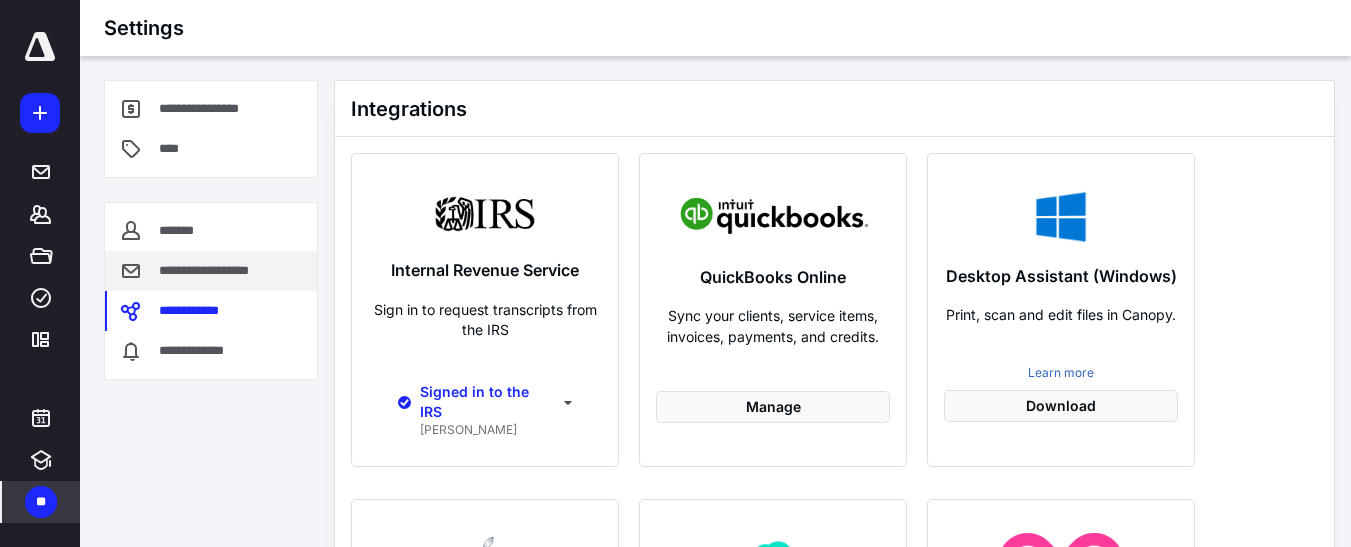 click on "**********" at bounding box center (211, 271) 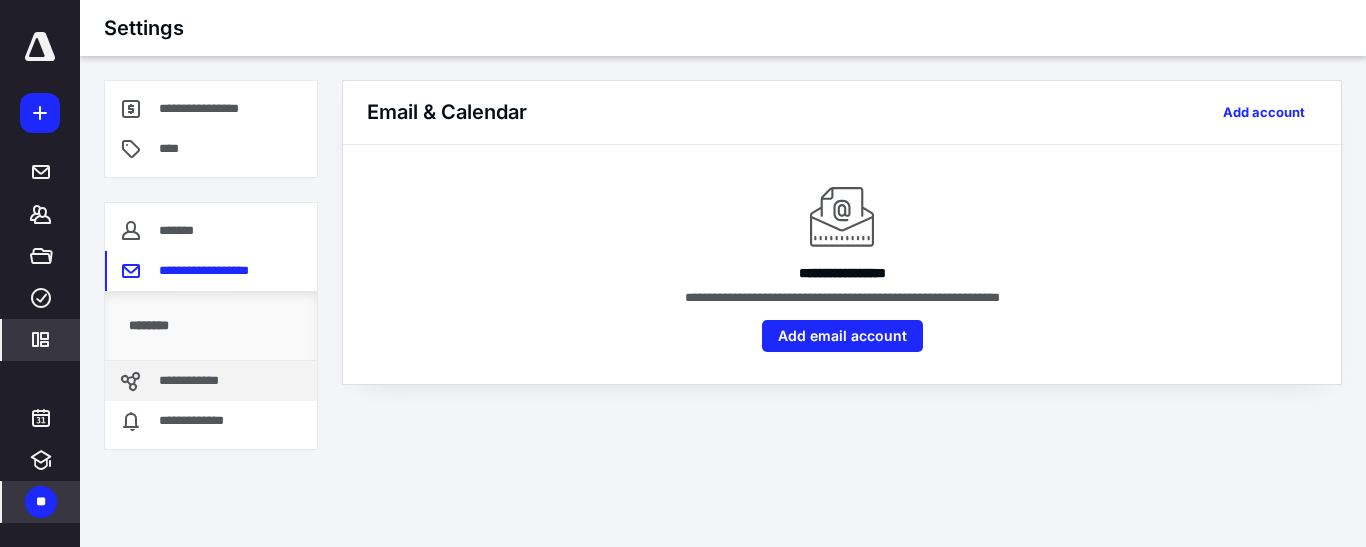 click on "**********" at bounding box center (195, 381) 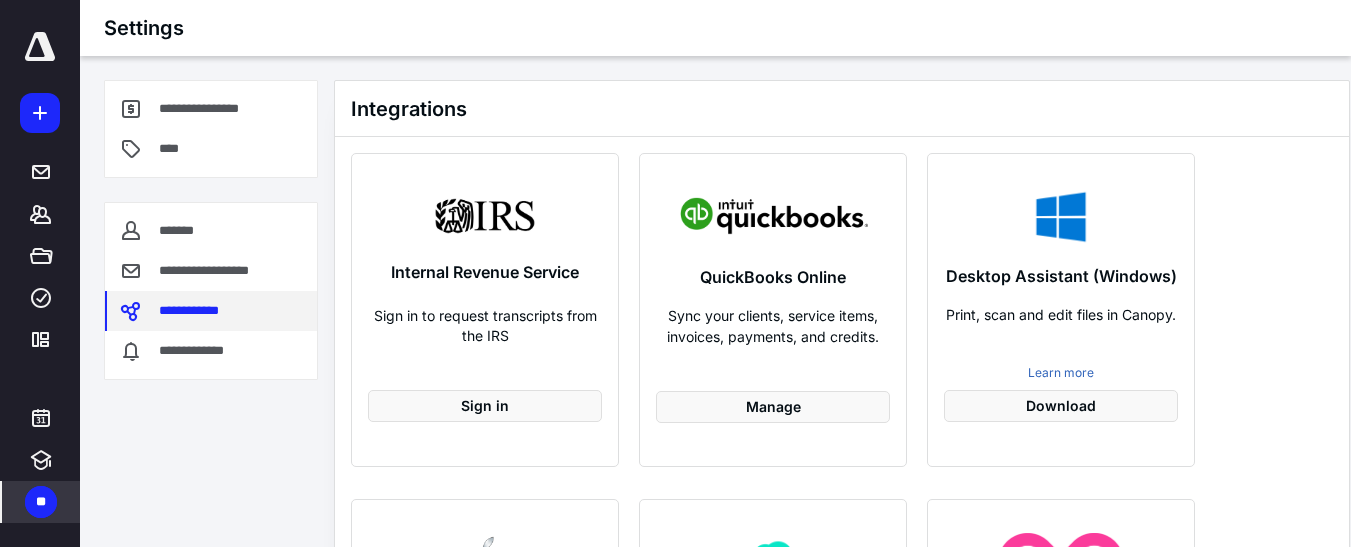click on "**********" at bounding box center [211, 291] 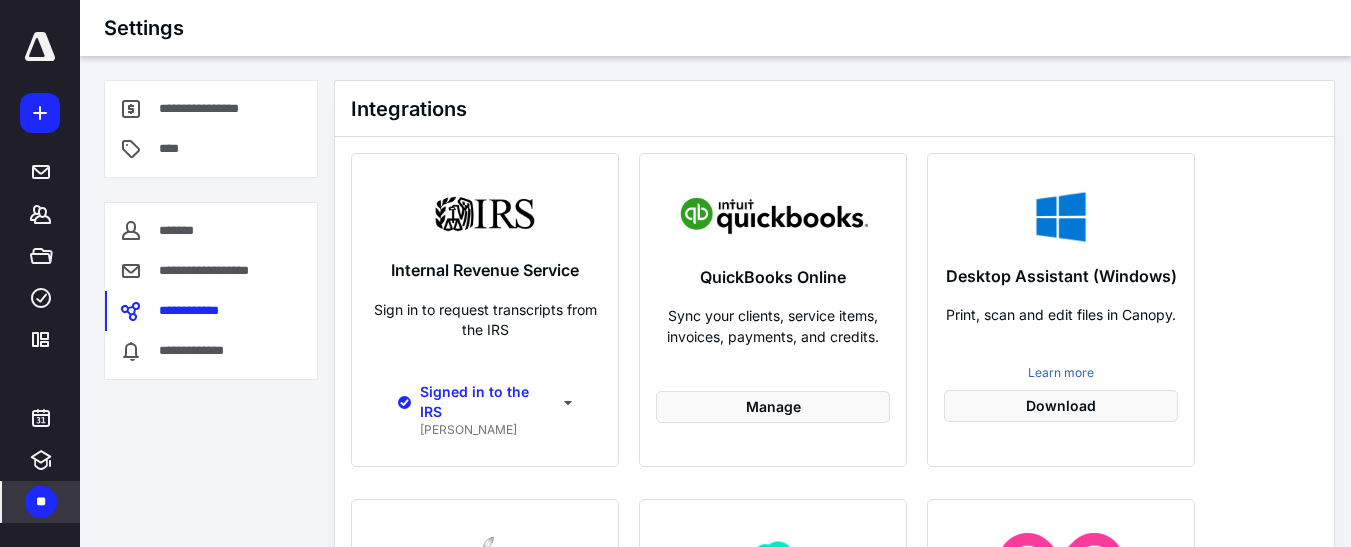 click on "Signed in to the IRS" at bounding box center (486, 402) 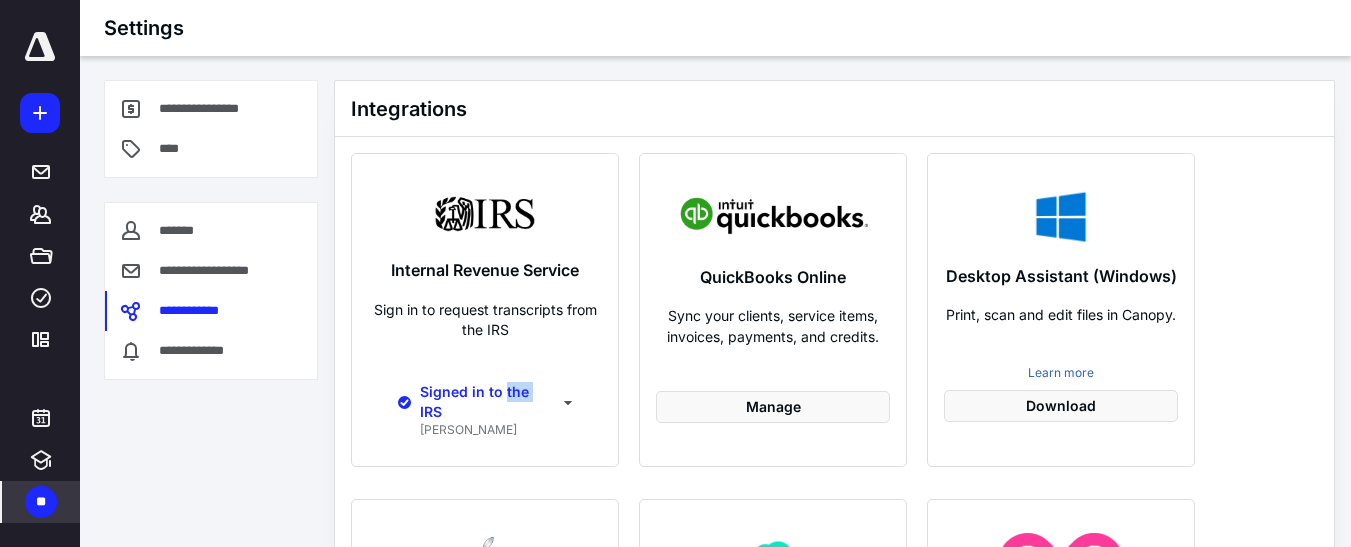 click on "Signed in to the IRS" at bounding box center (486, 402) 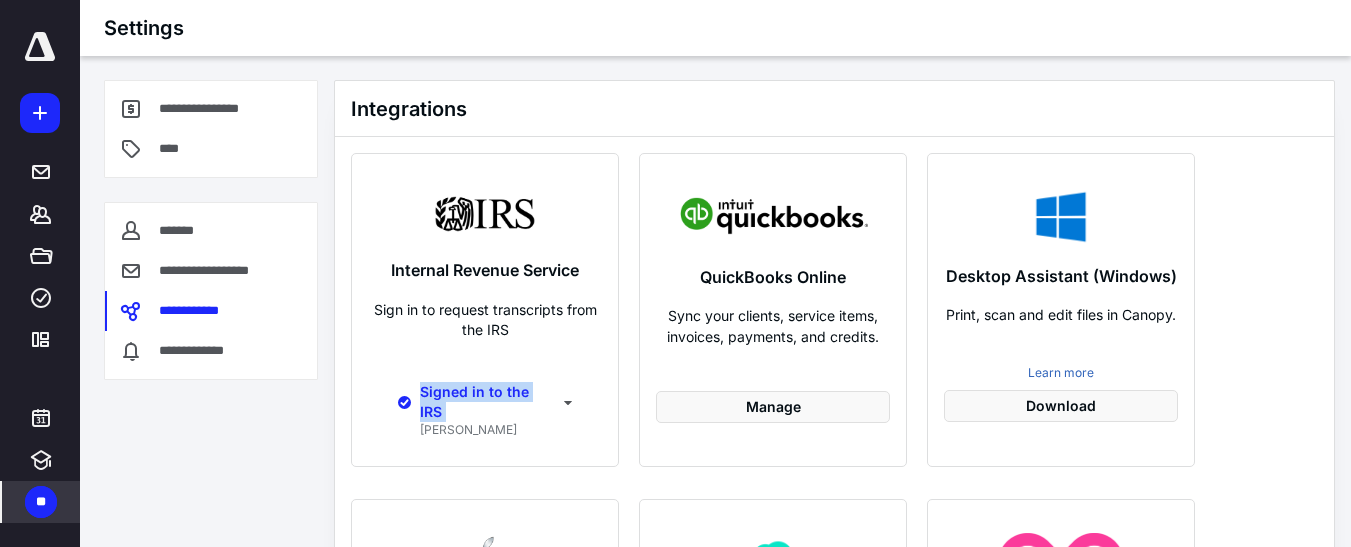 click on "Signed in to the IRS" at bounding box center (486, 402) 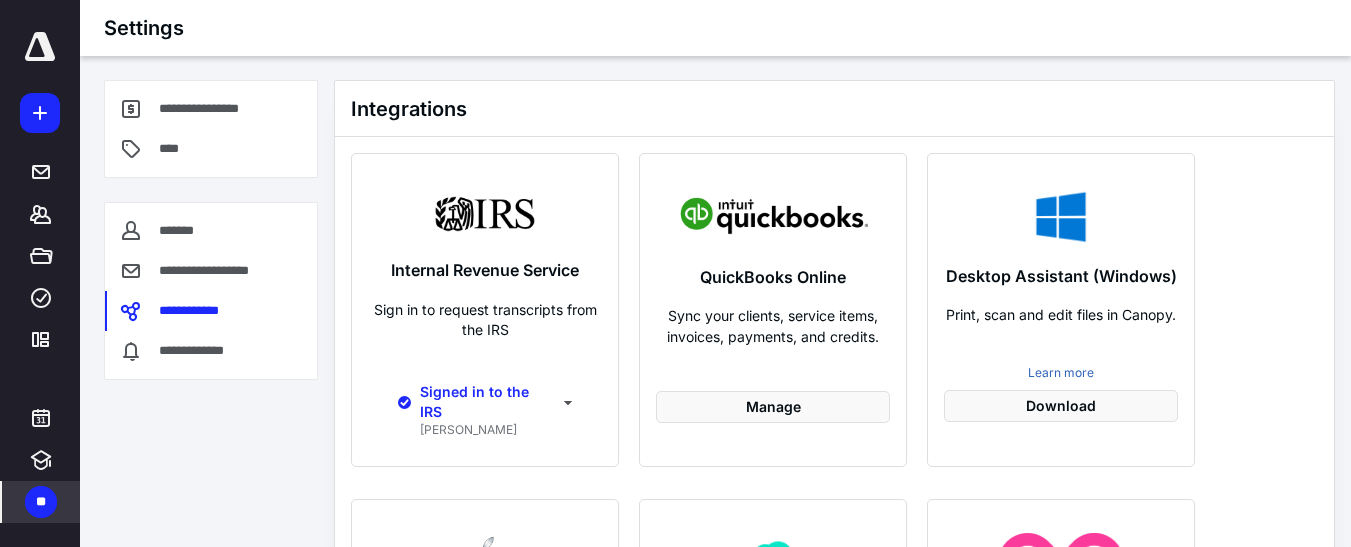 click on "Internal Revenue Service" at bounding box center (485, 276) 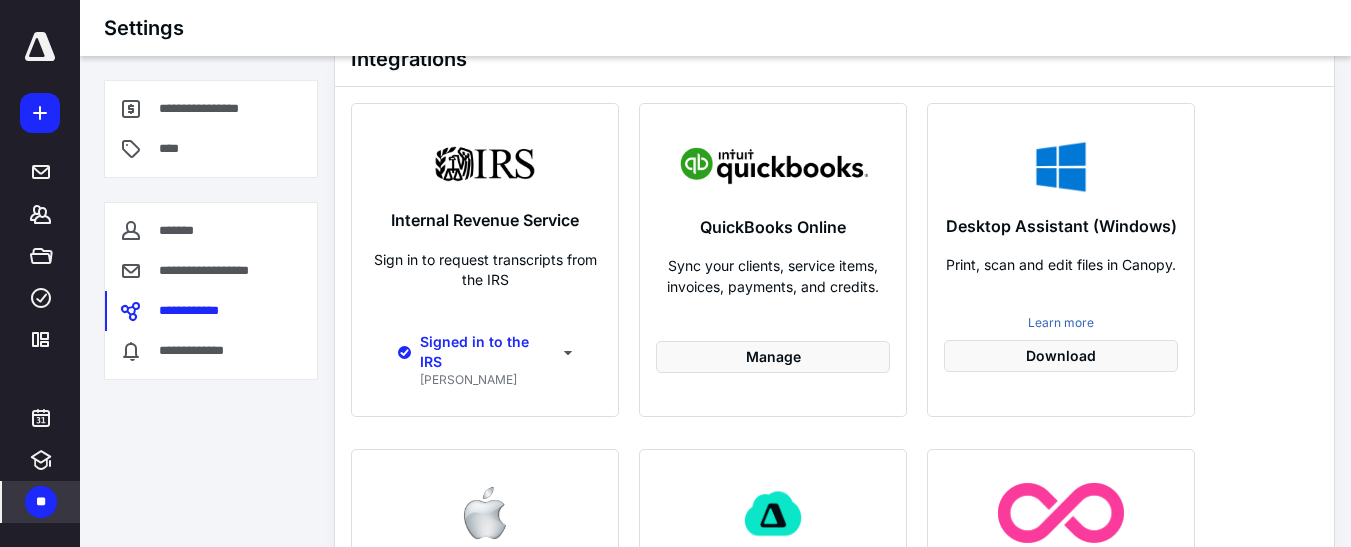scroll, scrollTop: 0, scrollLeft: 0, axis: both 